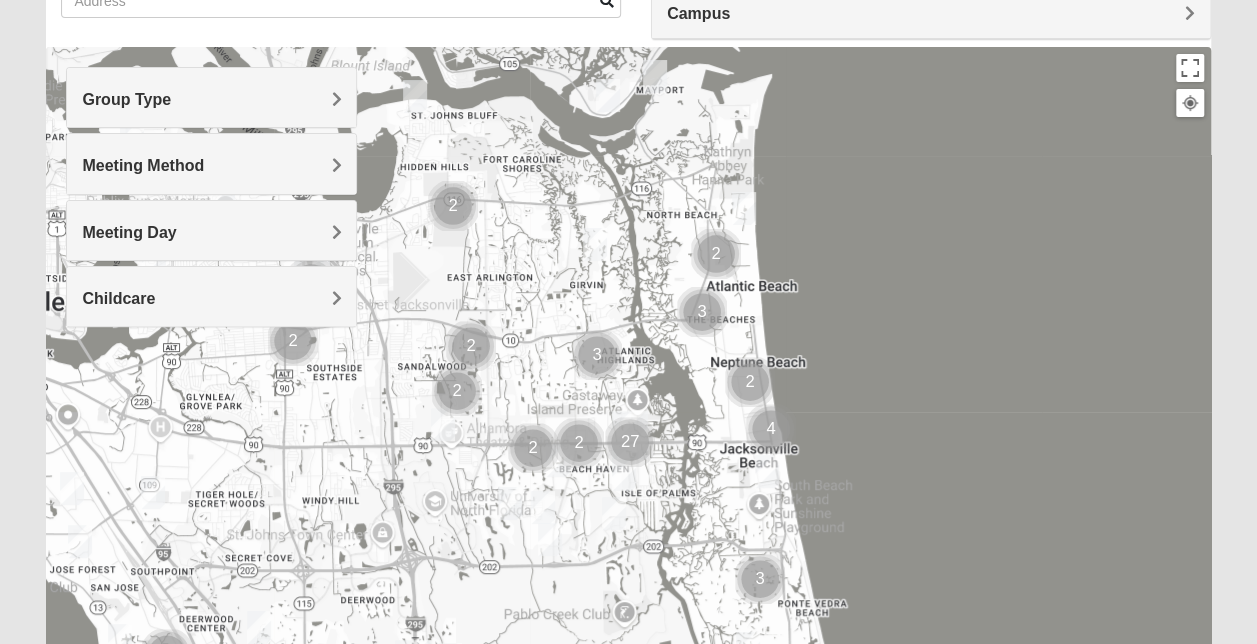 scroll, scrollTop: 200, scrollLeft: 0, axis: vertical 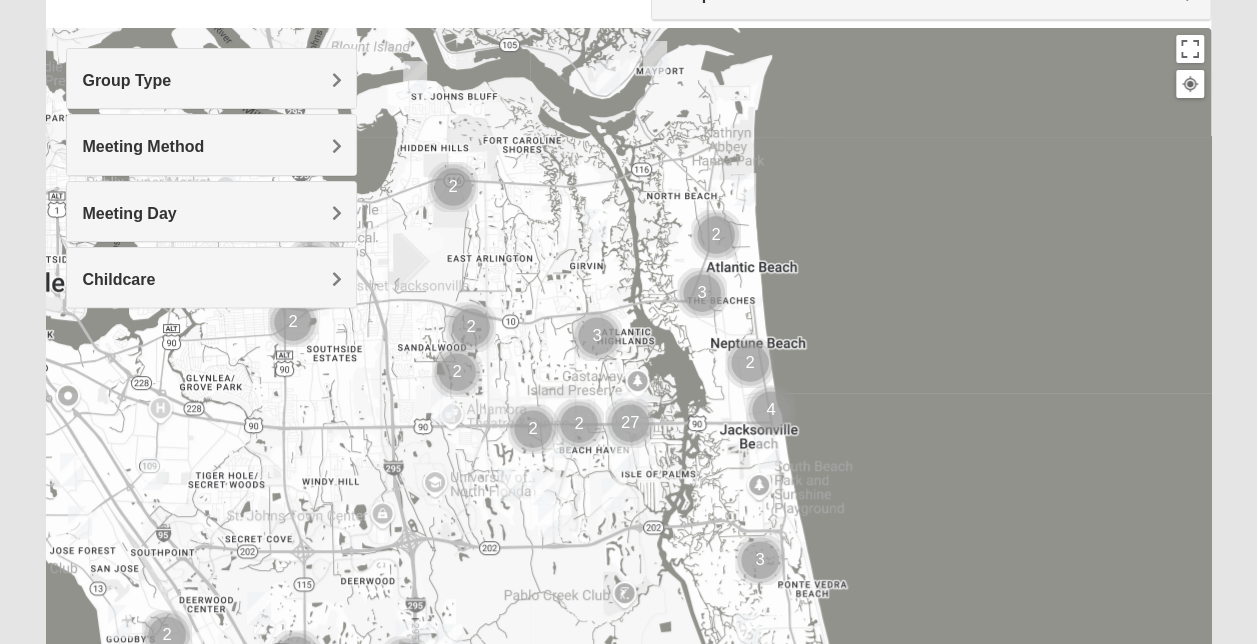 click on "Group Type" at bounding box center [211, 80] 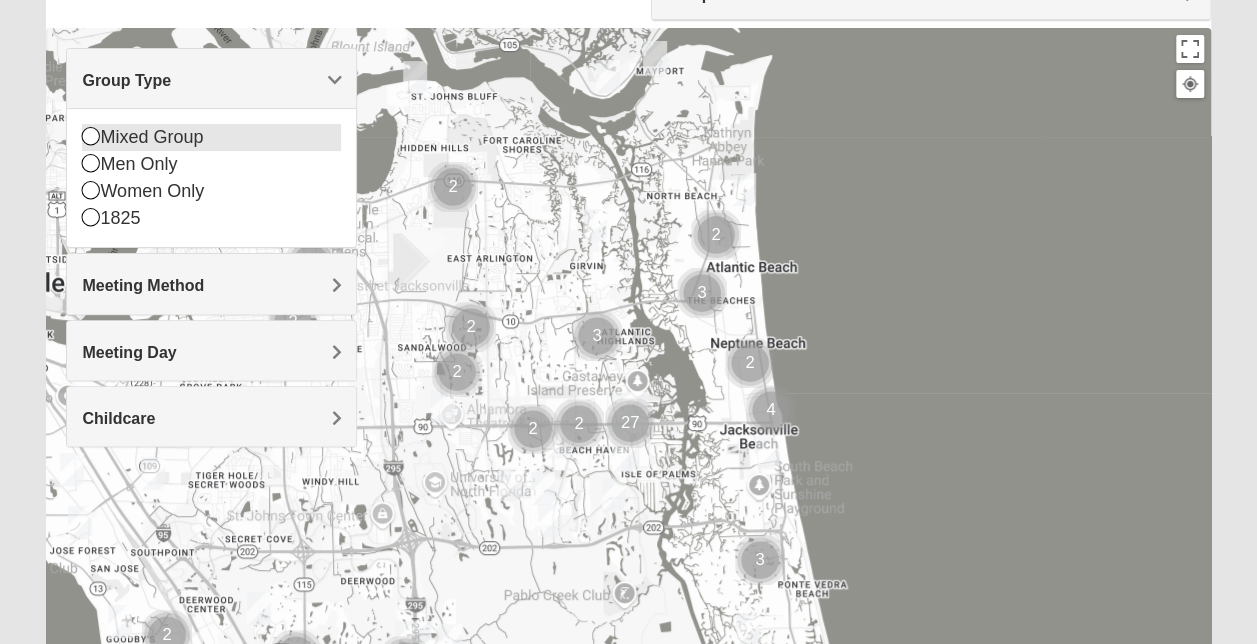 click on "Mixed Group" at bounding box center [211, 137] 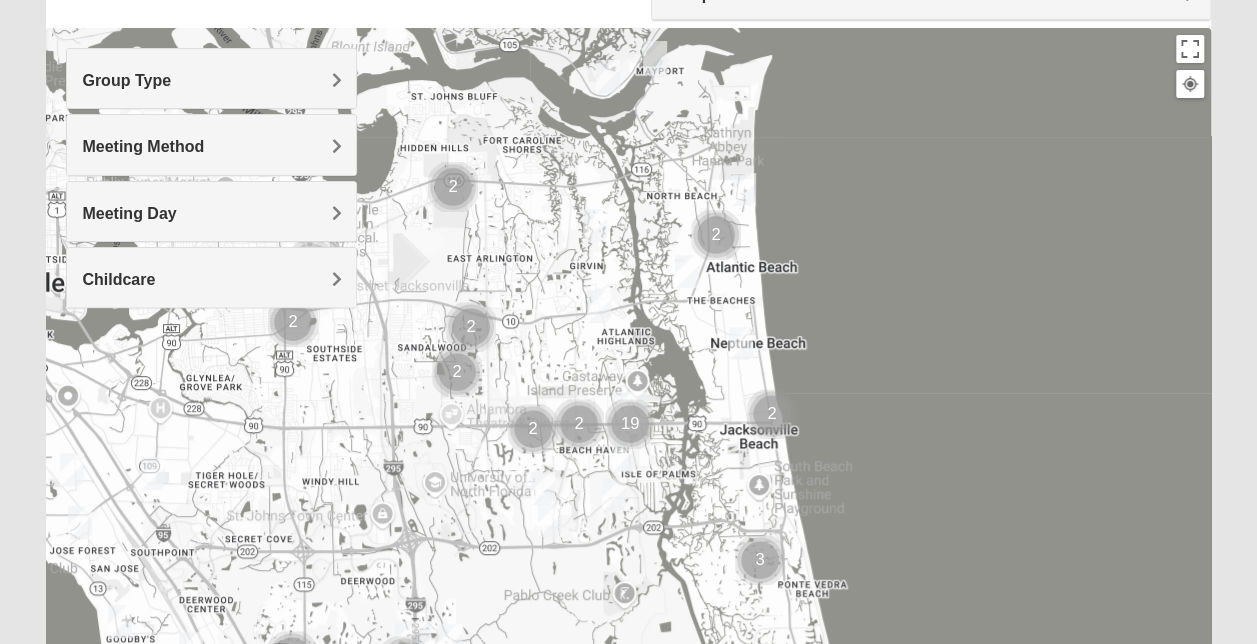 click at bounding box center [630, 424] 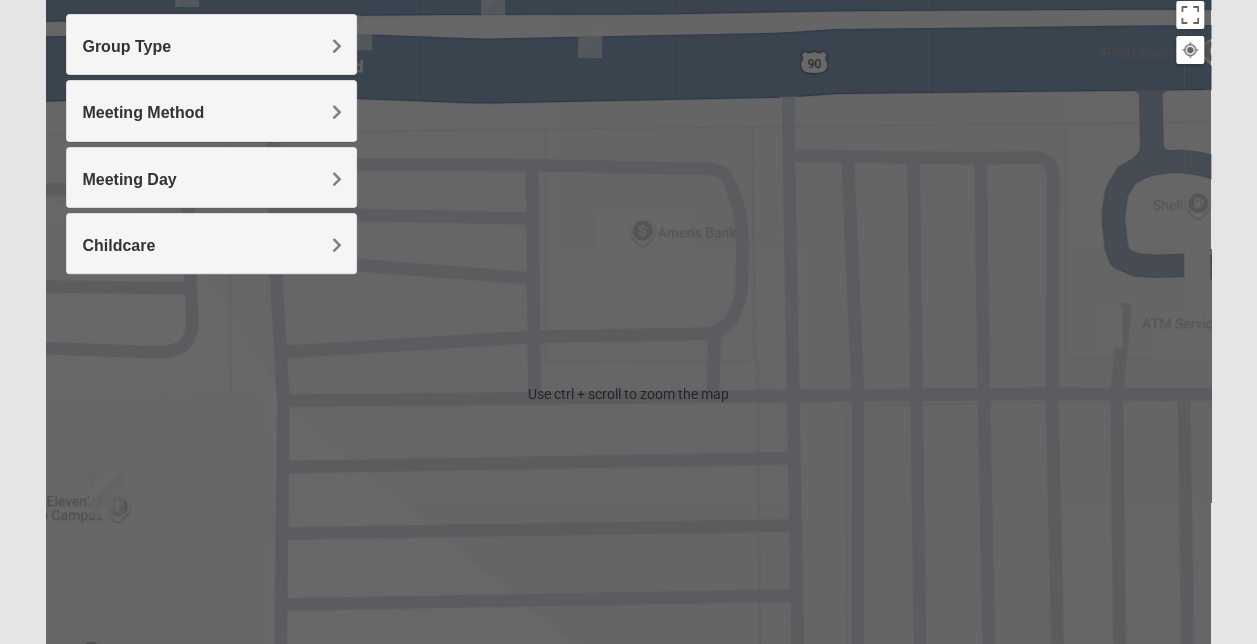 scroll, scrollTop: 100, scrollLeft: 0, axis: vertical 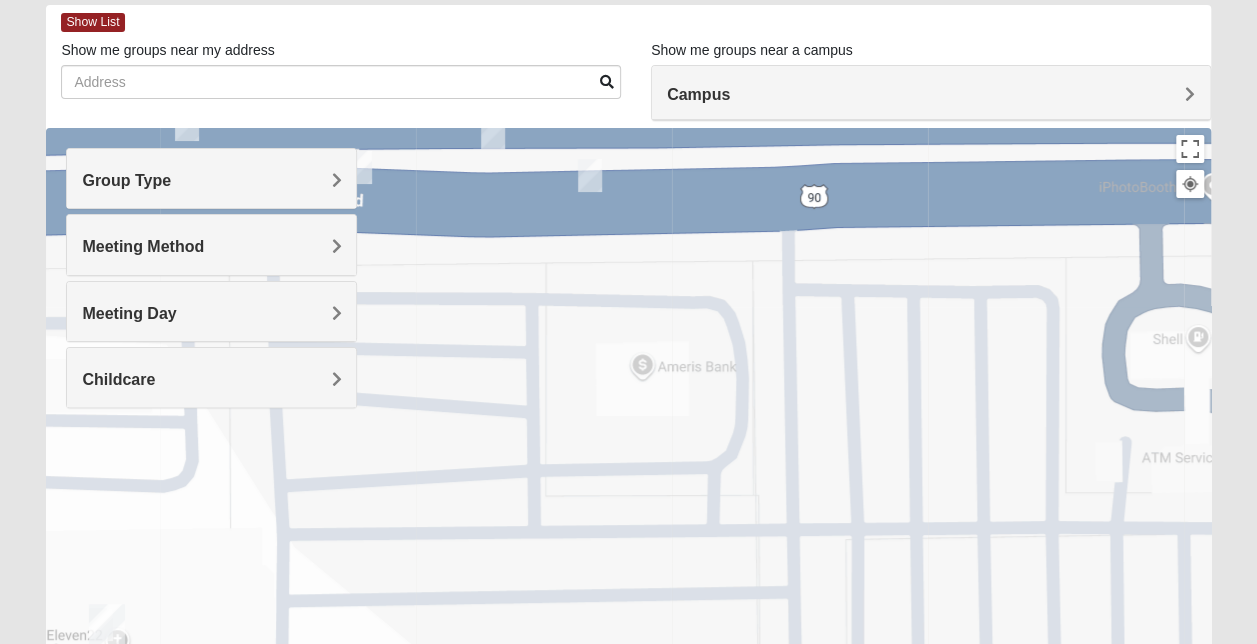 click on "Meeting Method" at bounding box center [211, 246] 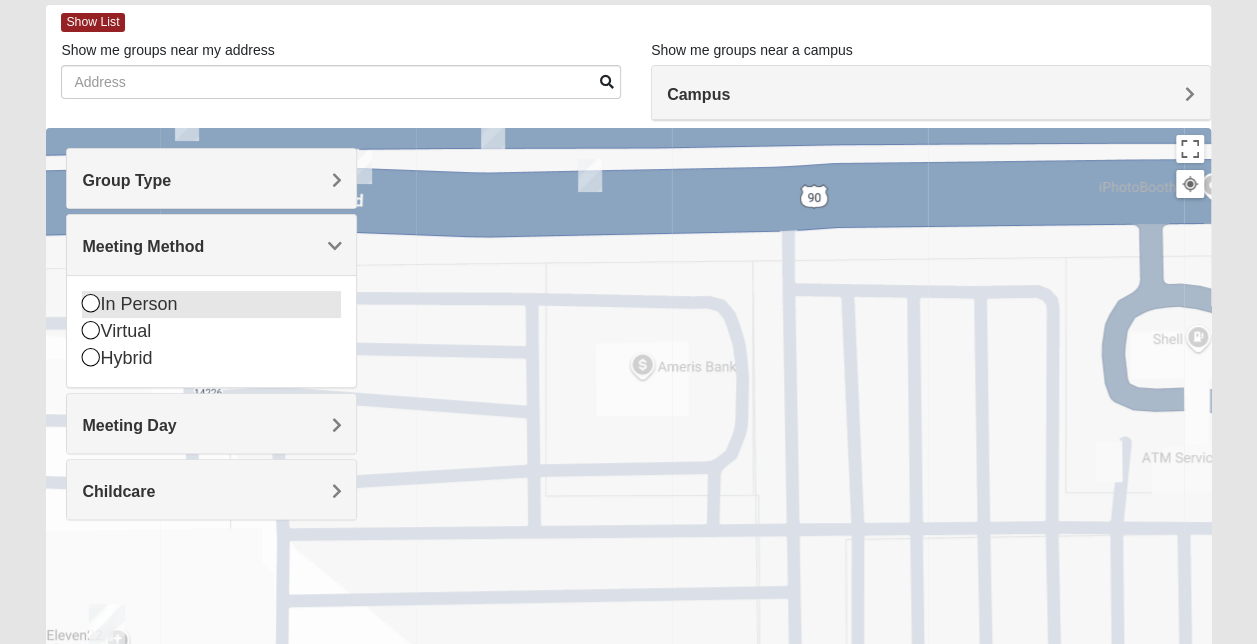 click on "In Person" at bounding box center (211, 304) 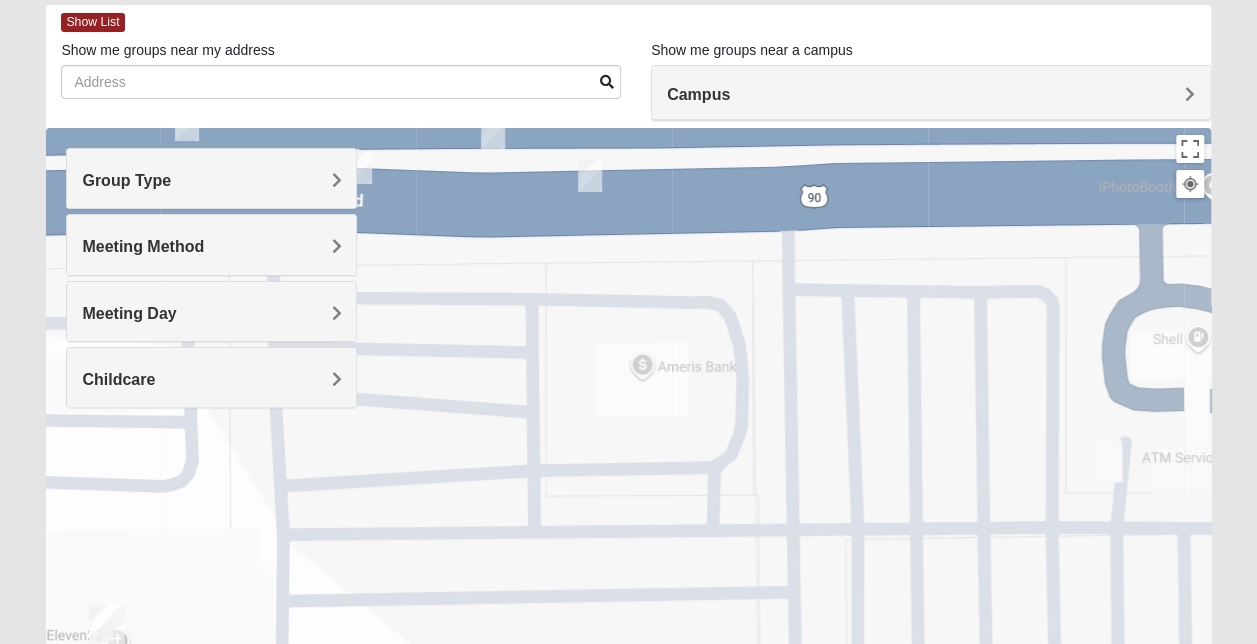 click on "Group Type" at bounding box center (211, 180) 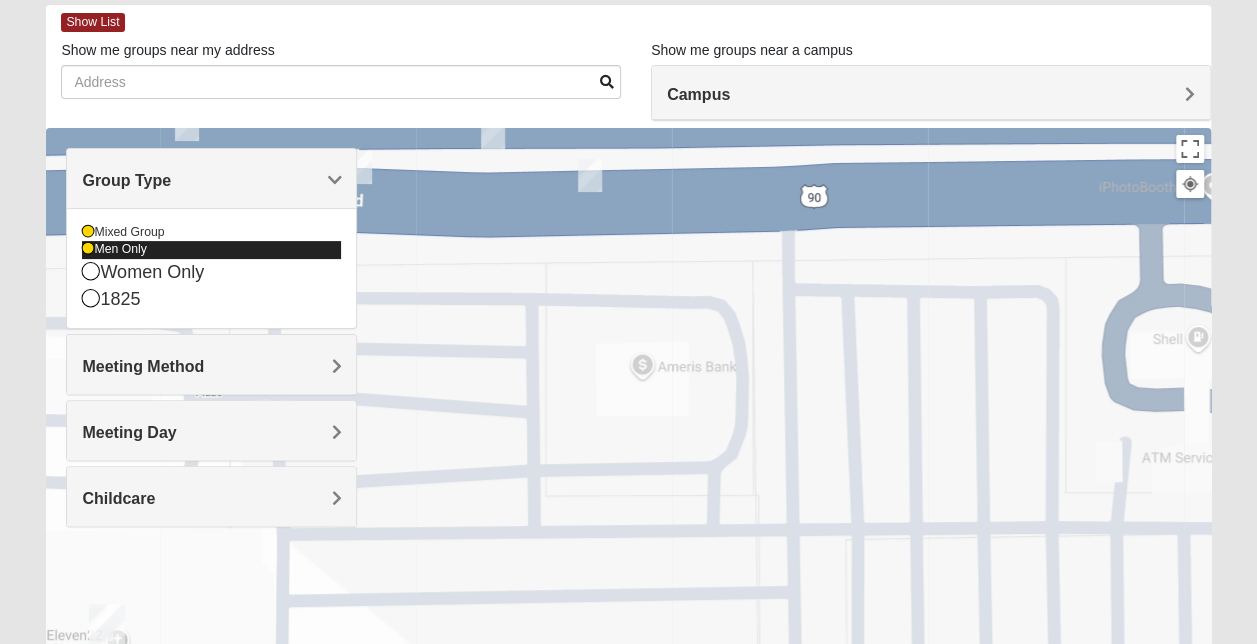 click at bounding box center [88, 249] 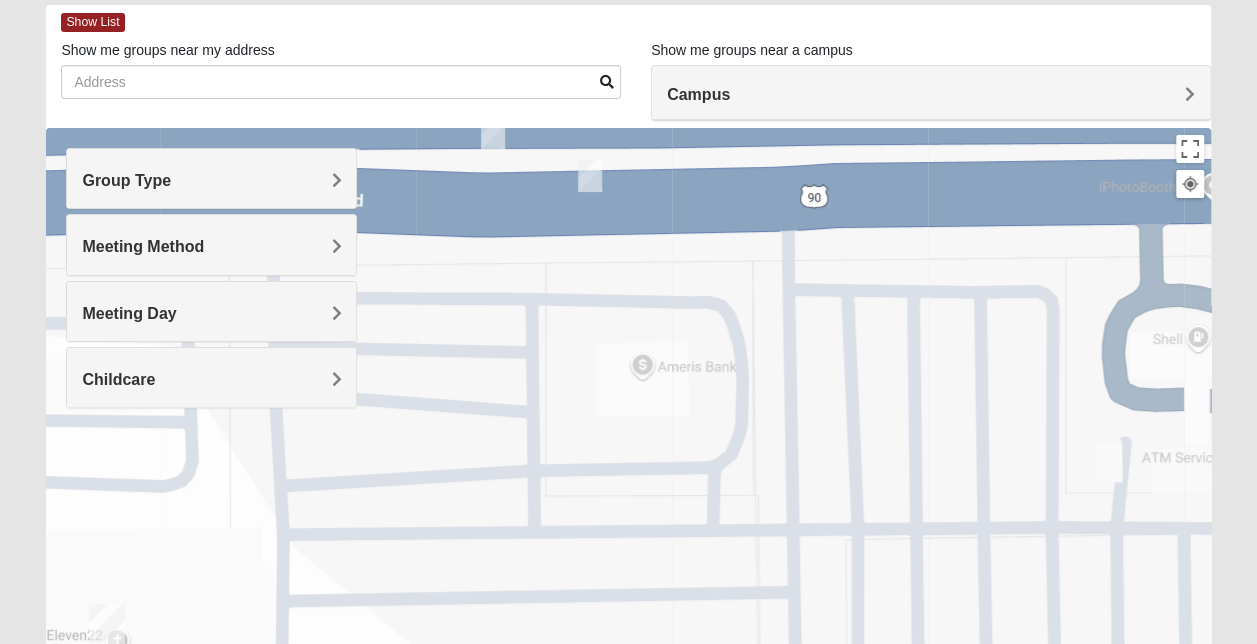 click on "Group Type" at bounding box center [211, 180] 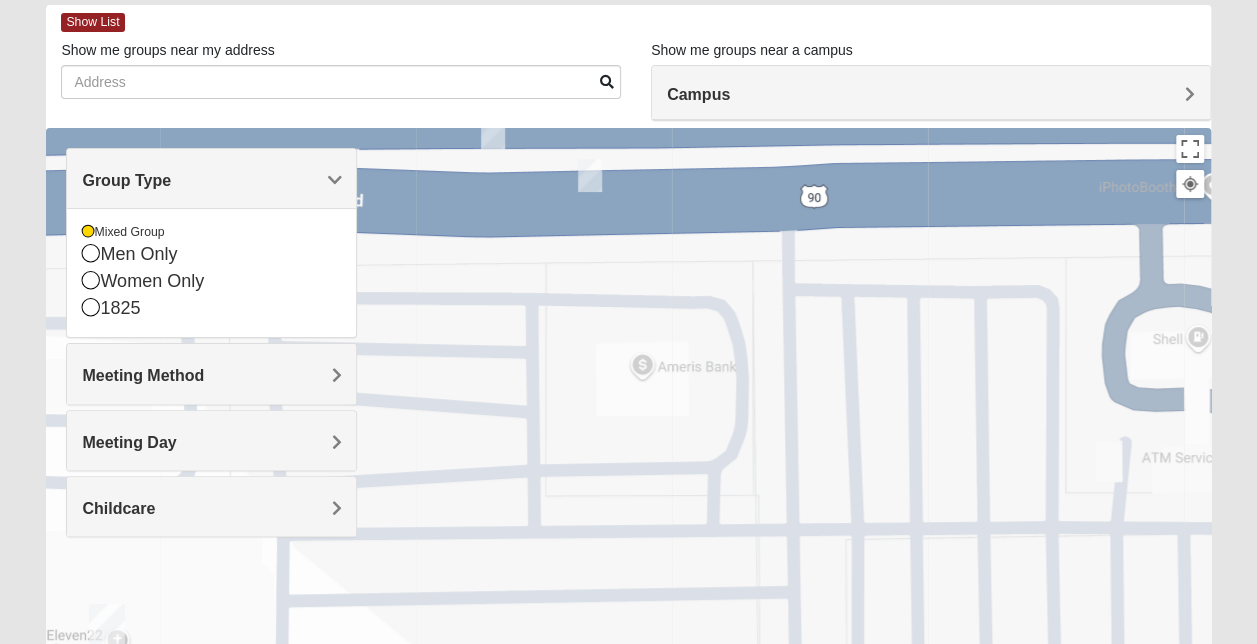 click on "Meeting Method" at bounding box center (211, 375) 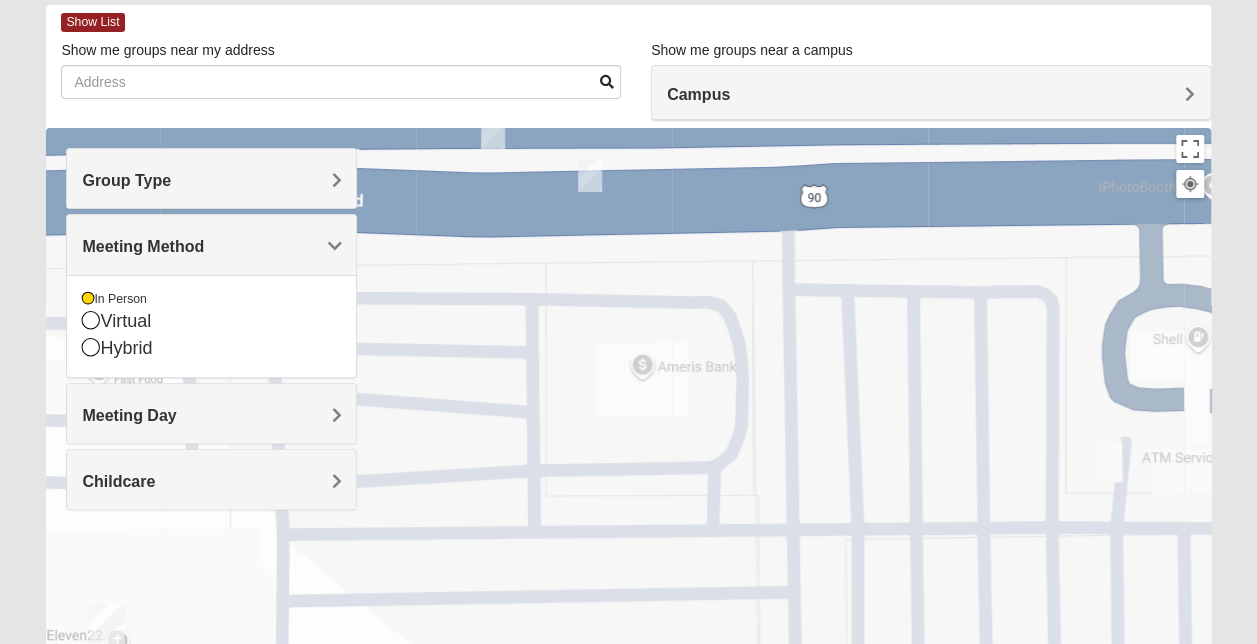 click on "Meeting Day" at bounding box center [211, 415] 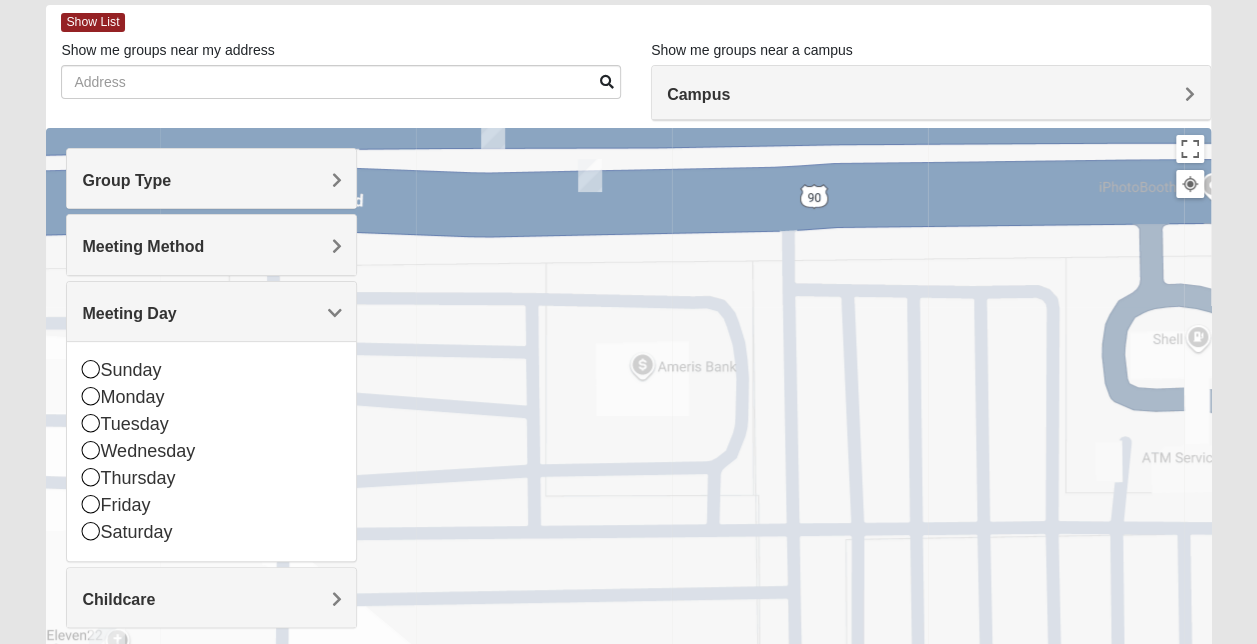 click at bounding box center (628, 528) 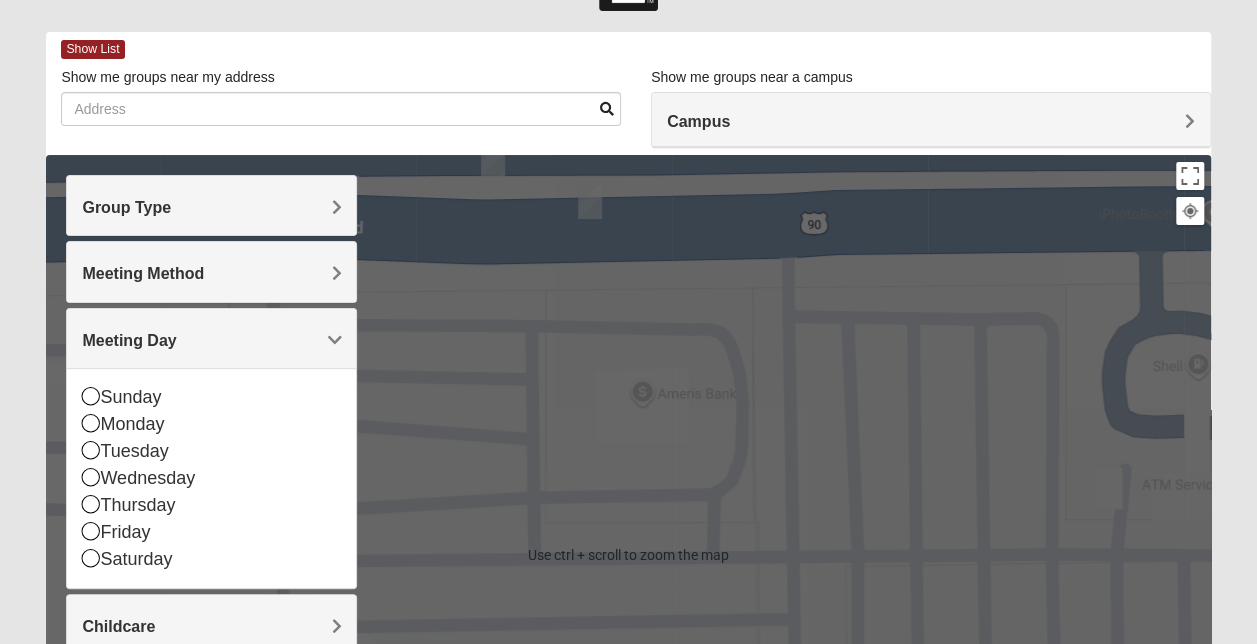 scroll, scrollTop: 100, scrollLeft: 0, axis: vertical 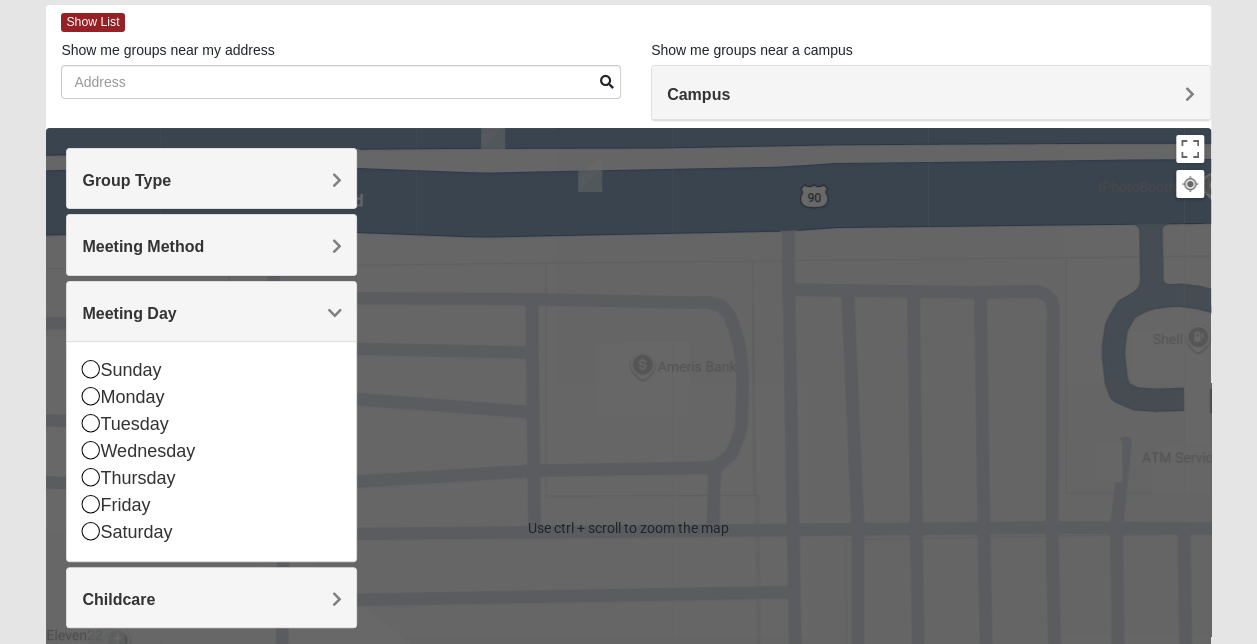 drag, startPoint x: 634, startPoint y: 365, endPoint x: 745, endPoint y: 329, distance: 116.6919 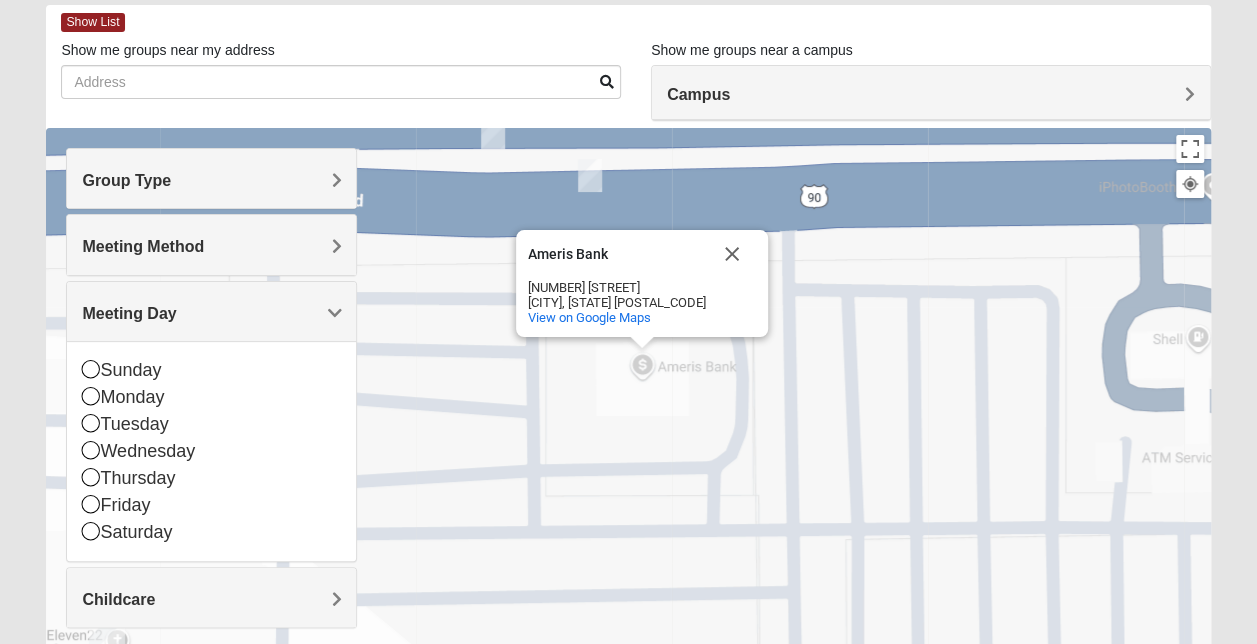 click on "Meeting Day" at bounding box center [129, 313] 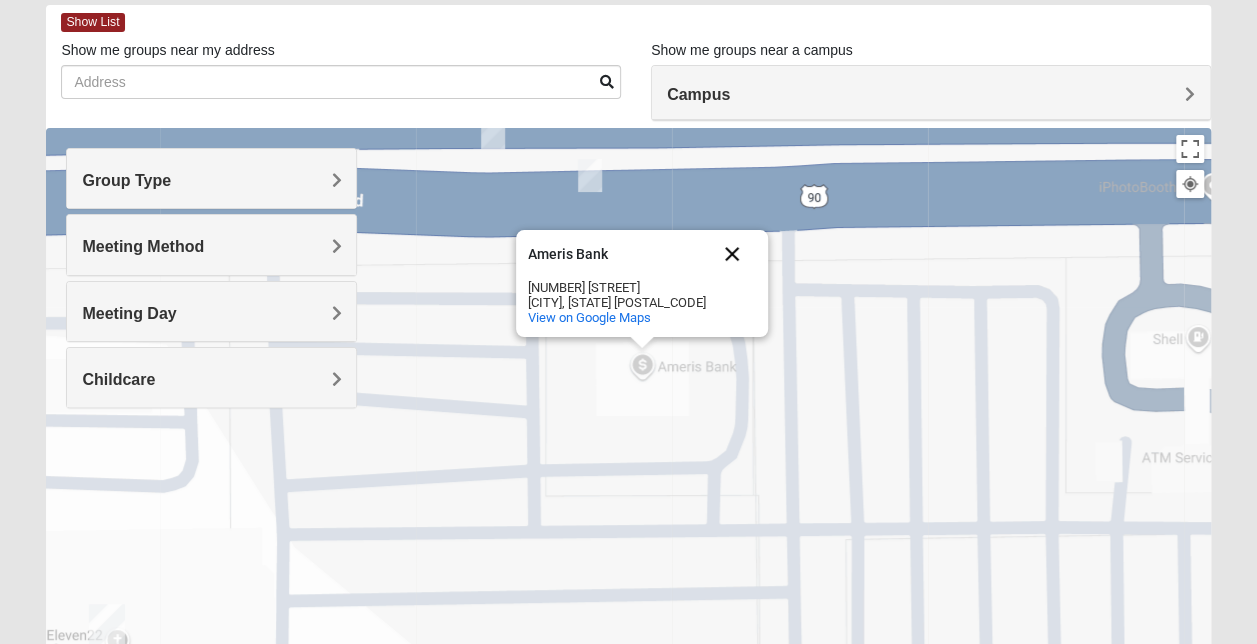 click at bounding box center (732, 254) 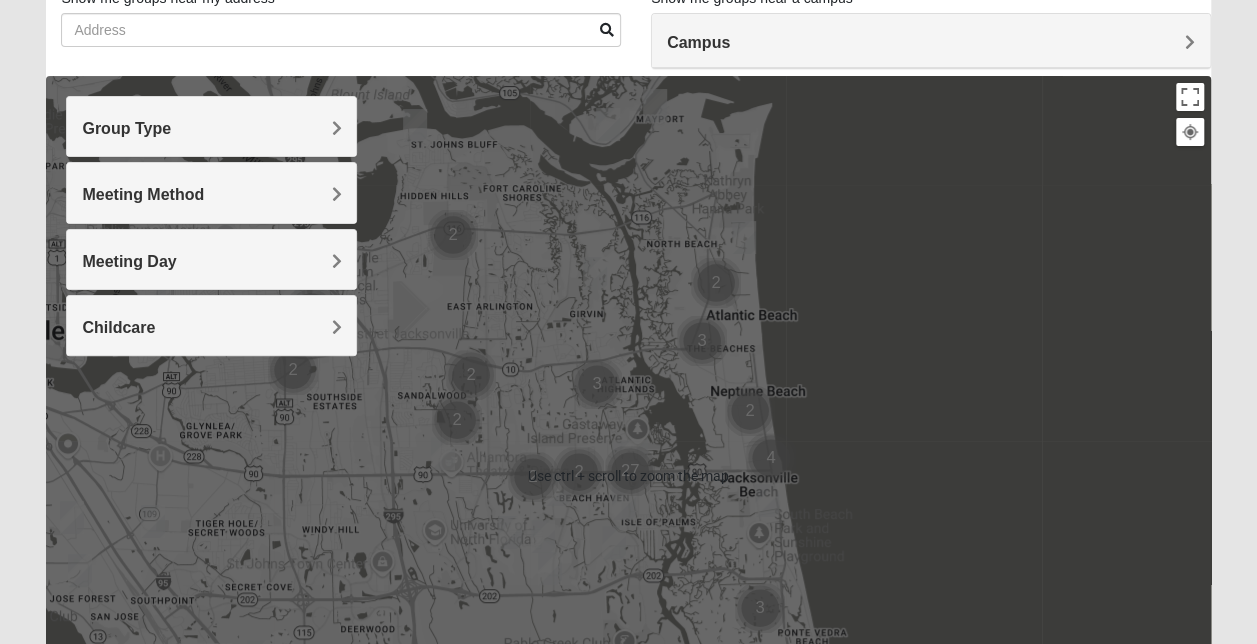 scroll, scrollTop: 300, scrollLeft: 0, axis: vertical 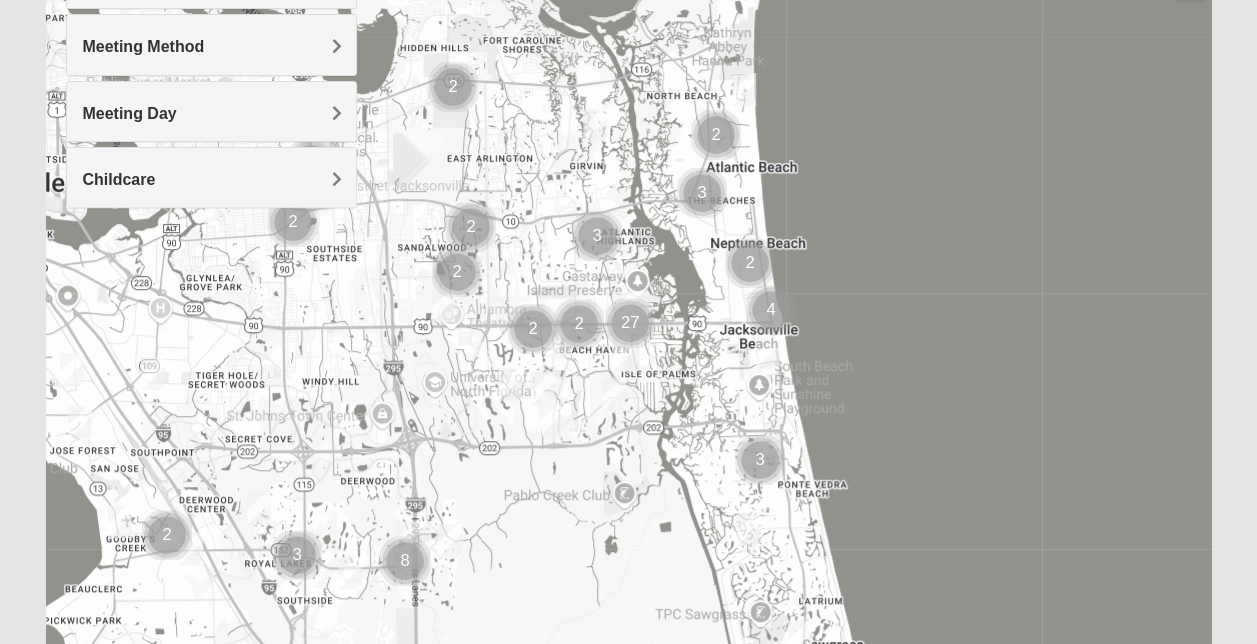 click at bounding box center [579, 324] 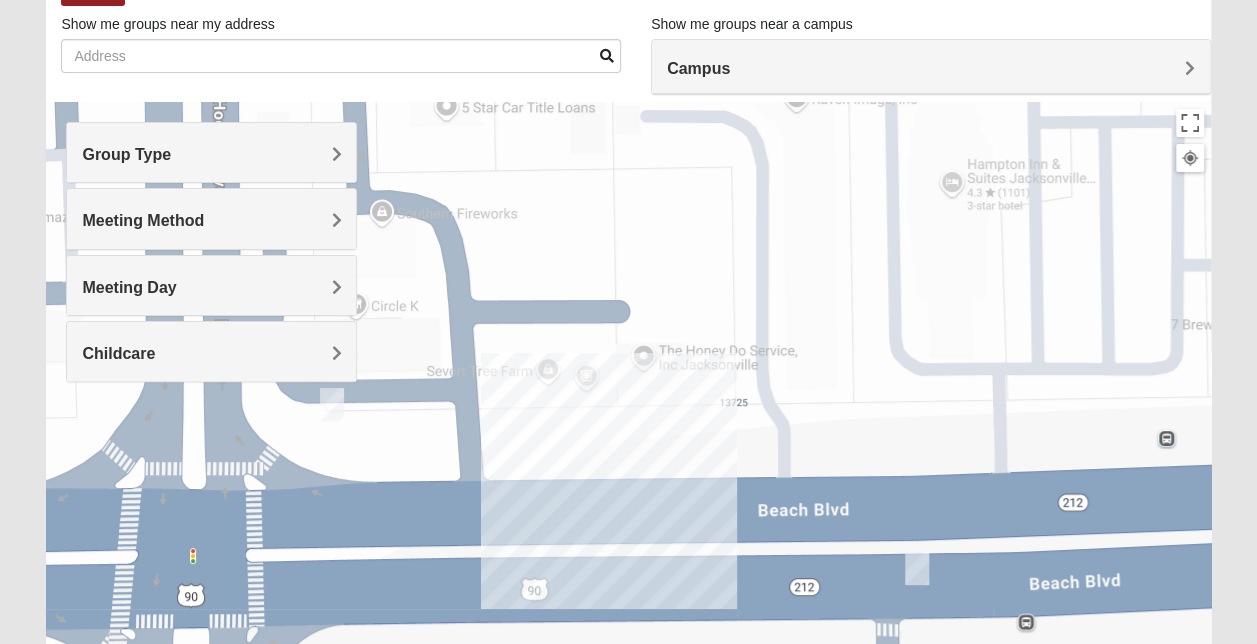 scroll, scrollTop: 0, scrollLeft: 0, axis: both 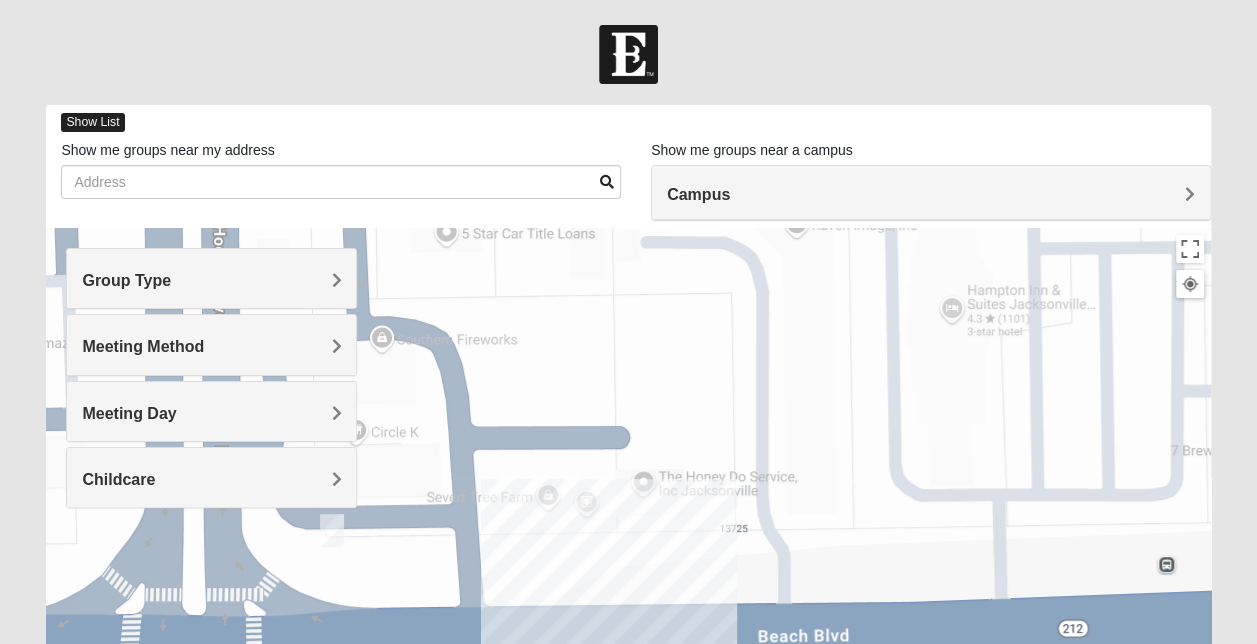 click on "Show List" at bounding box center [92, 122] 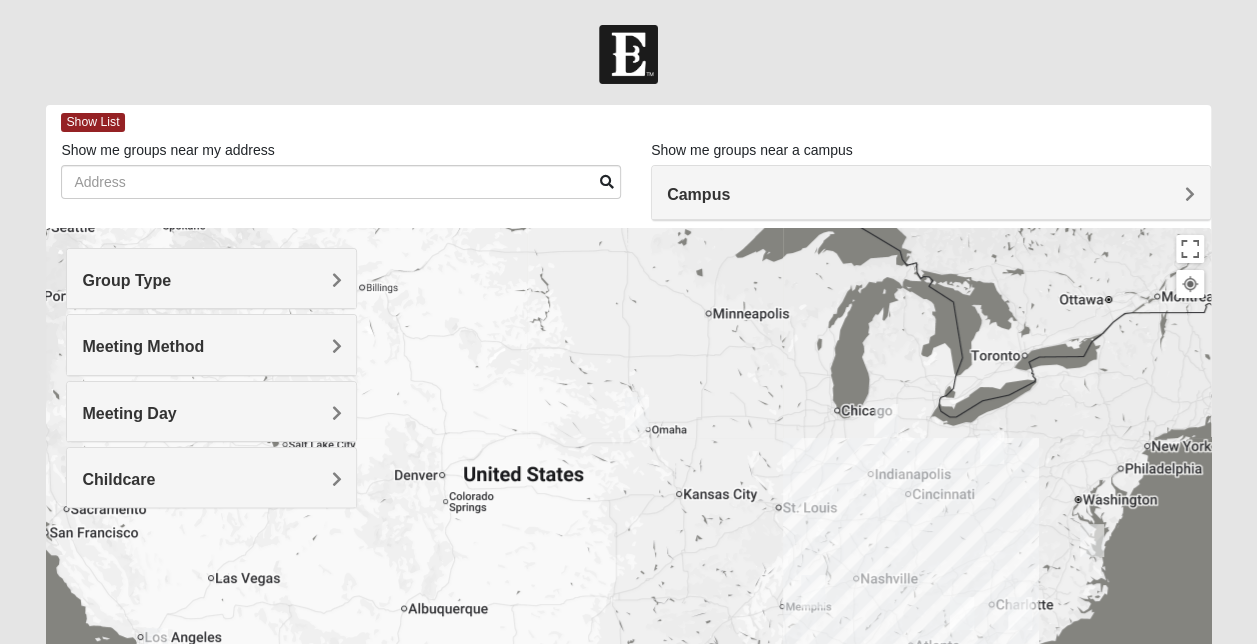 click on "Campus" at bounding box center (931, 193) 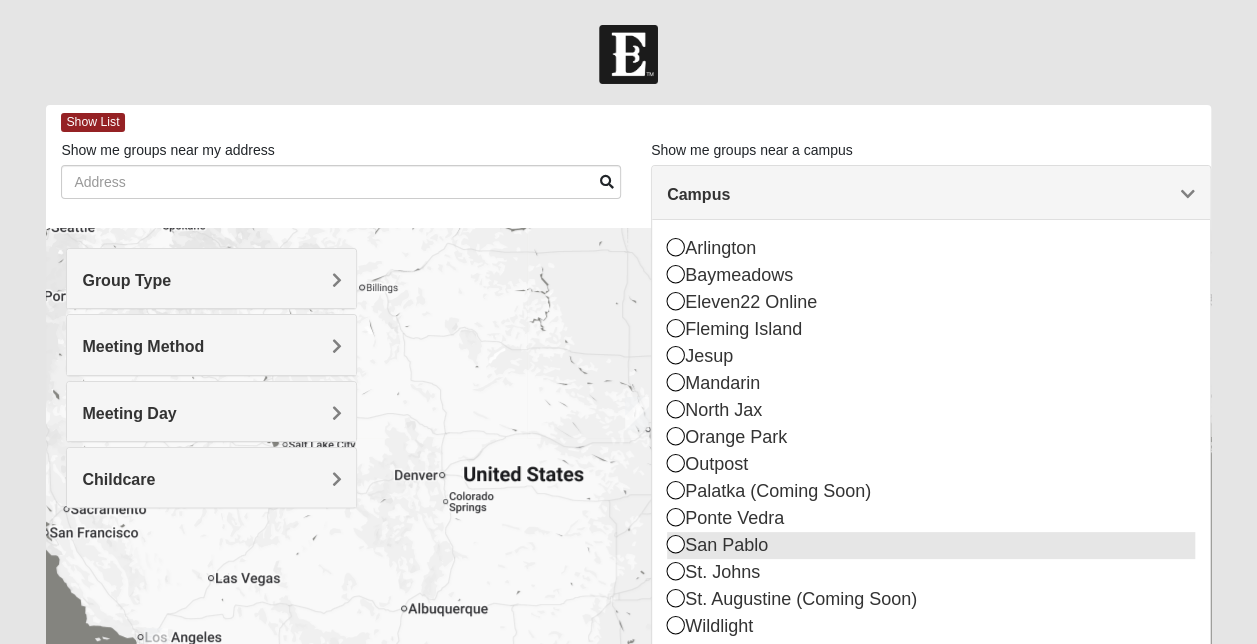 click at bounding box center (676, 544) 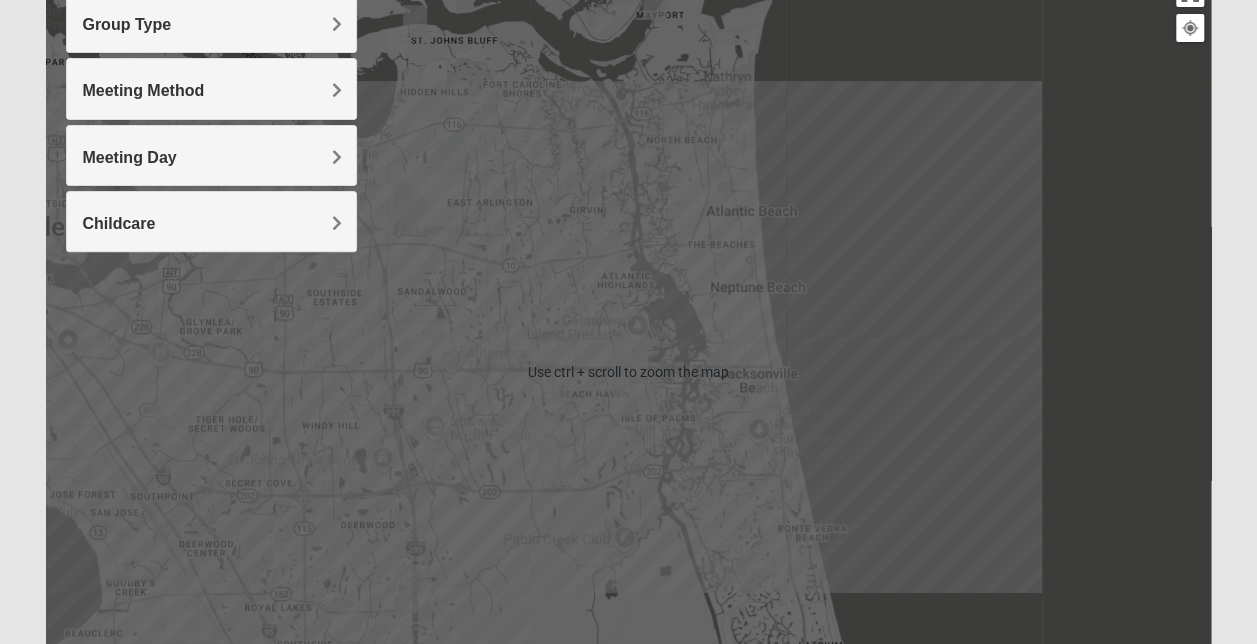 scroll, scrollTop: 300, scrollLeft: 0, axis: vertical 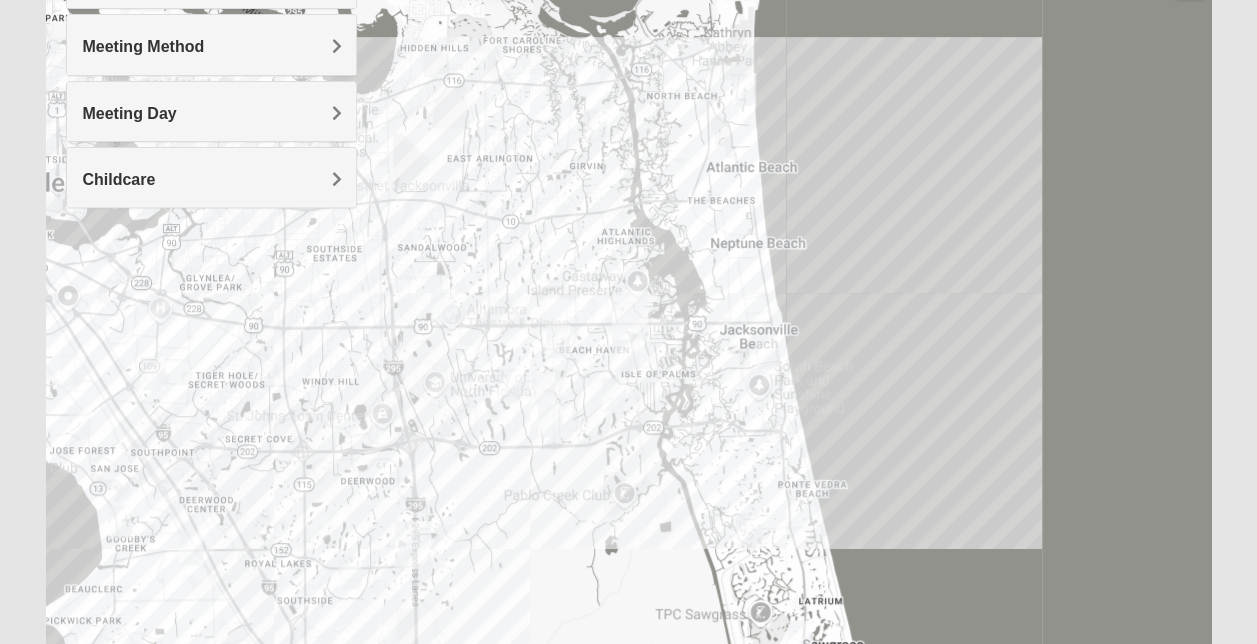 click at bounding box center [748, 529] 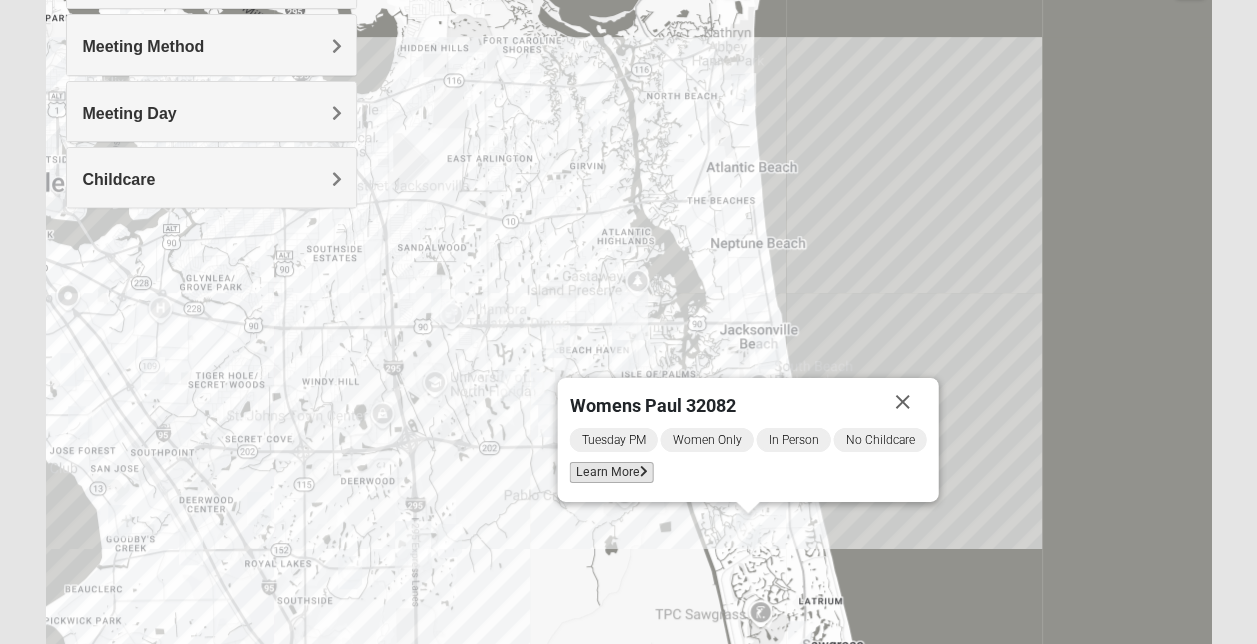 click on "Learn More" at bounding box center (612, 472) 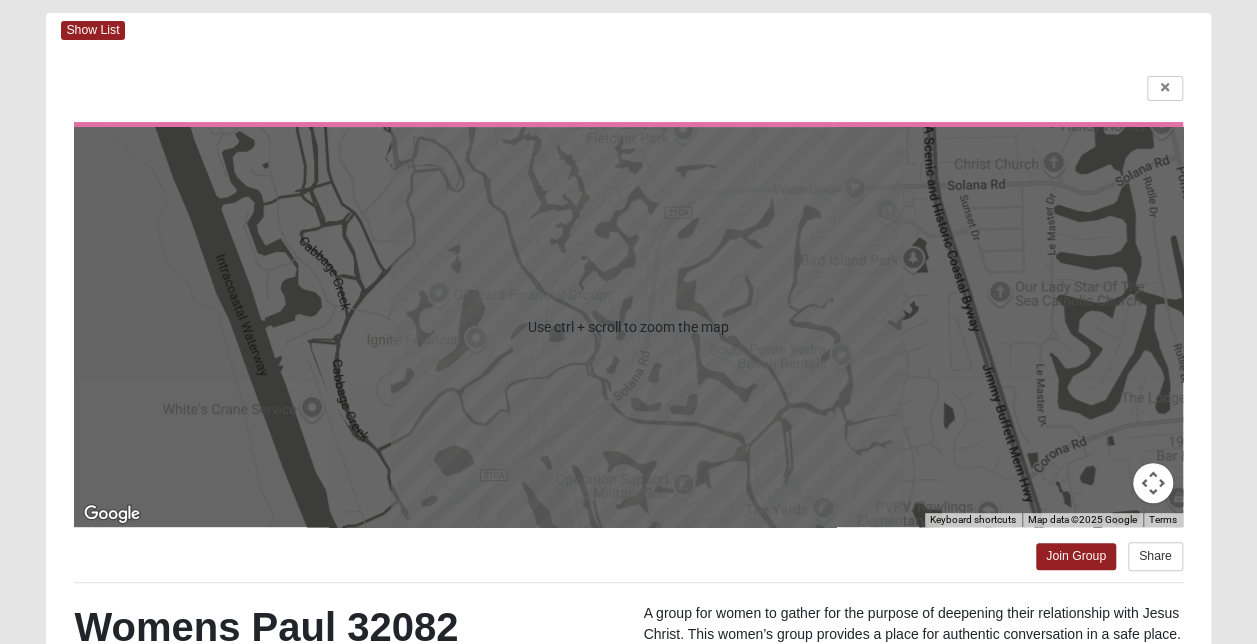 scroll, scrollTop: 32, scrollLeft: 0, axis: vertical 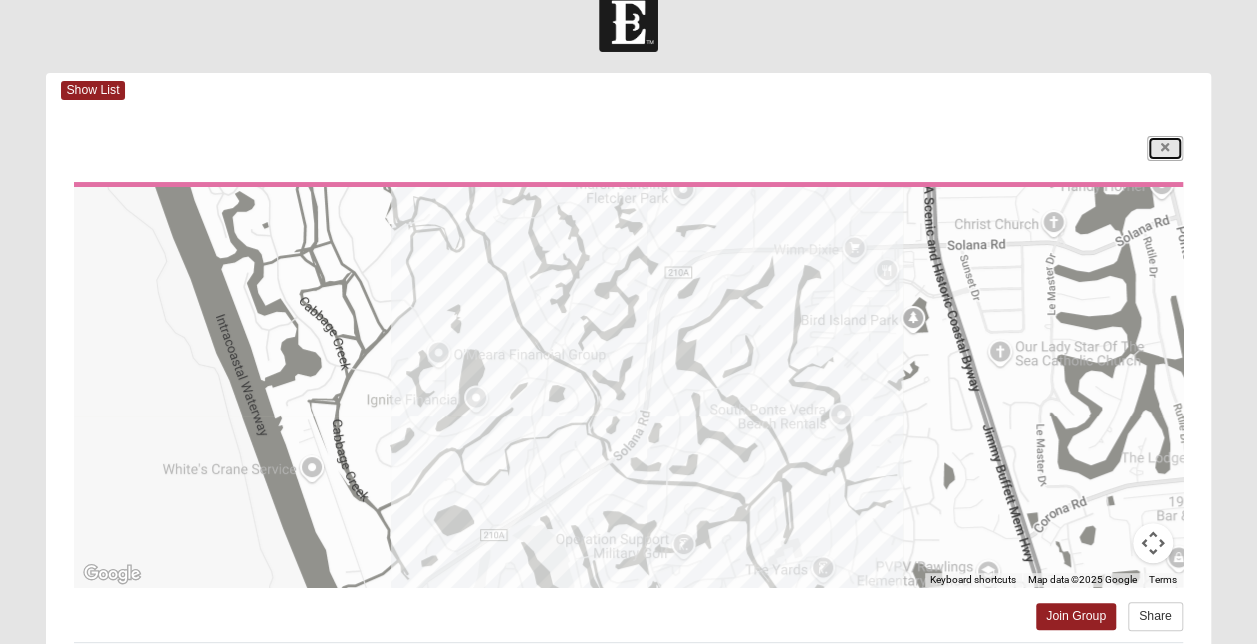click at bounding box center (1165, 148) 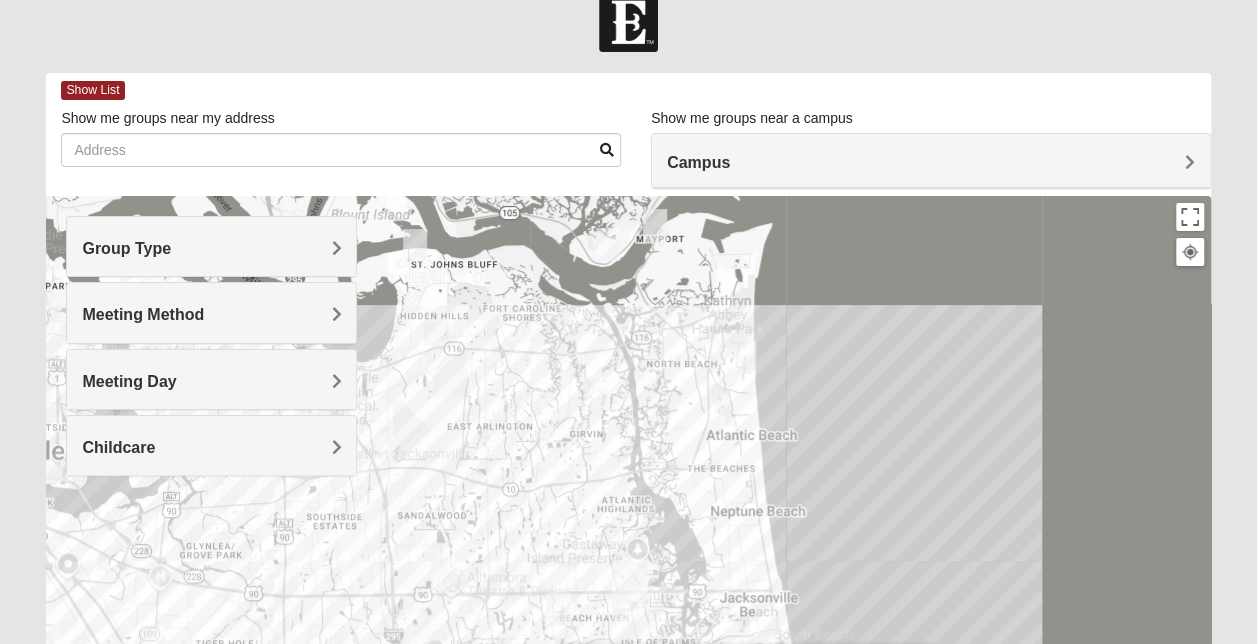 click on "Group Type" at bounding box center (211, 248) 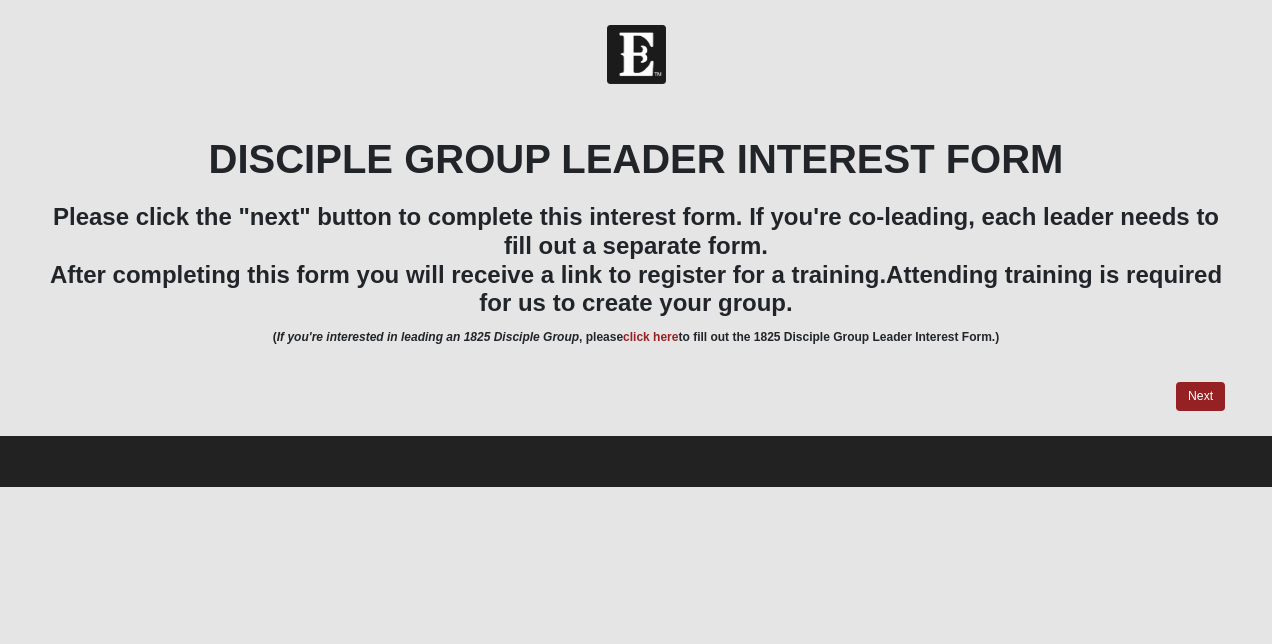 scroll, scrollTop: 0, scrollLeft: 0, axis: both 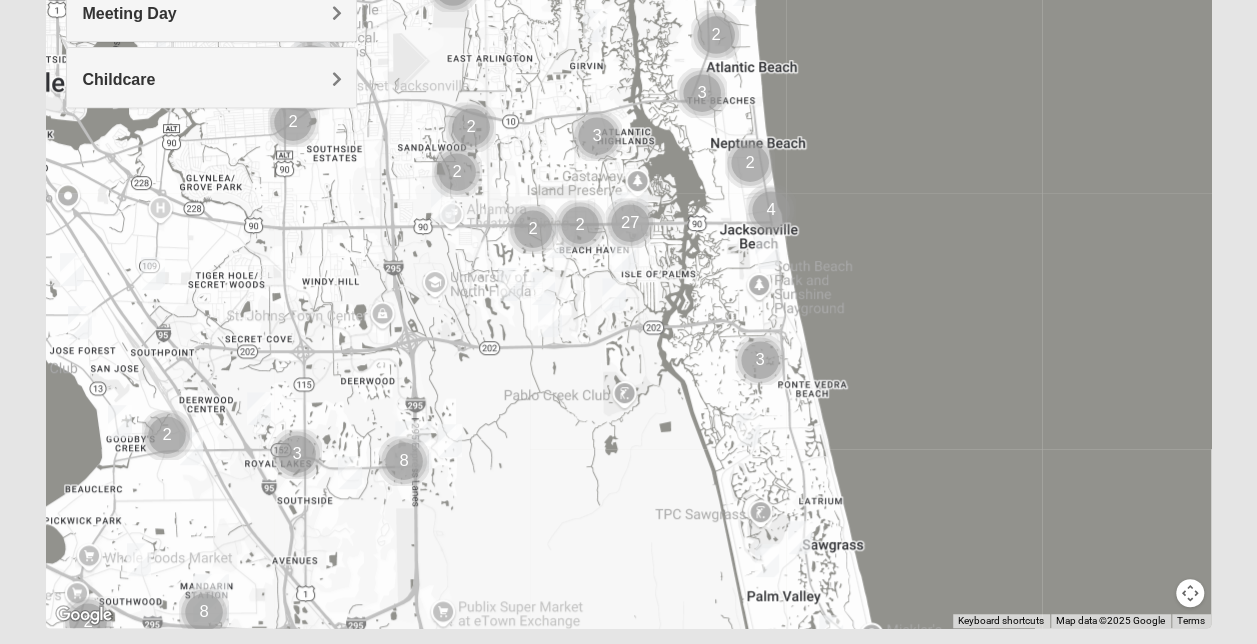 click at bounding box center [767, 560] 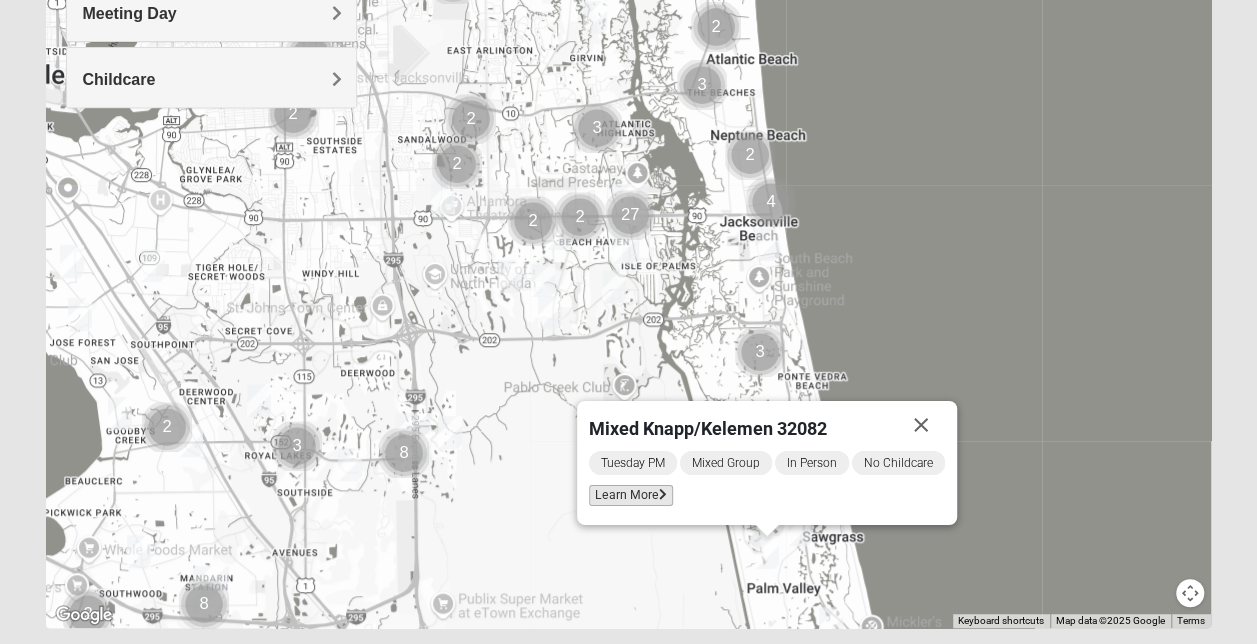click on "Learn More" at bounding box center (631, 495) 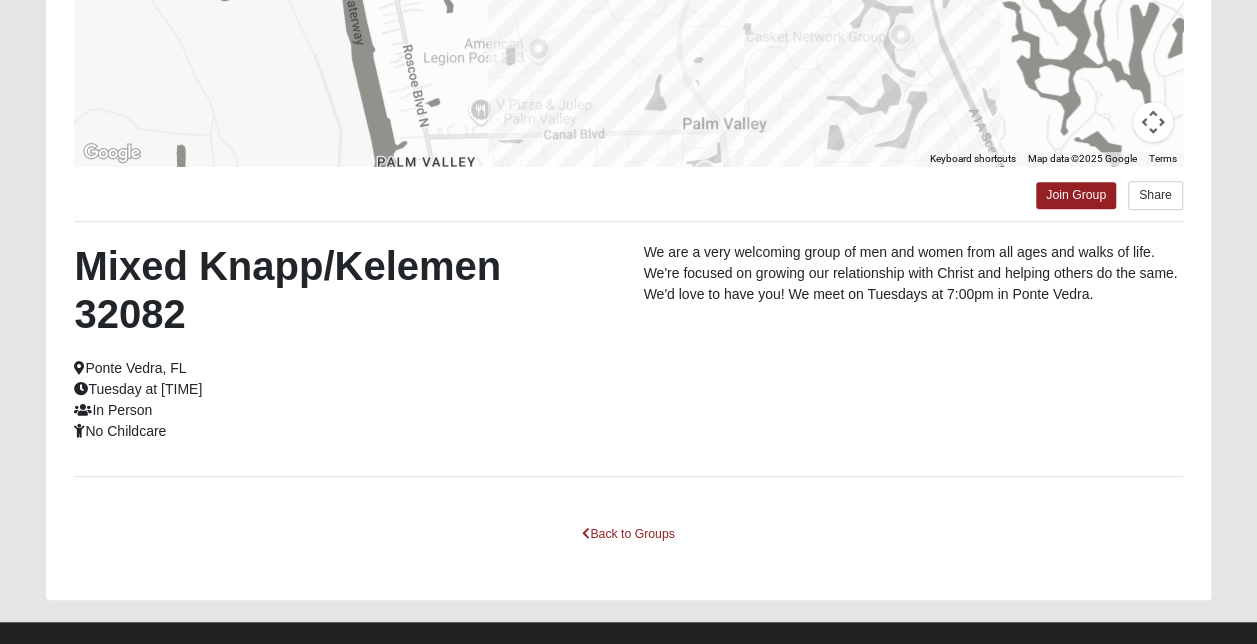 scroll, scrollTop: 480, scrollLeft: 0, axis: vertical 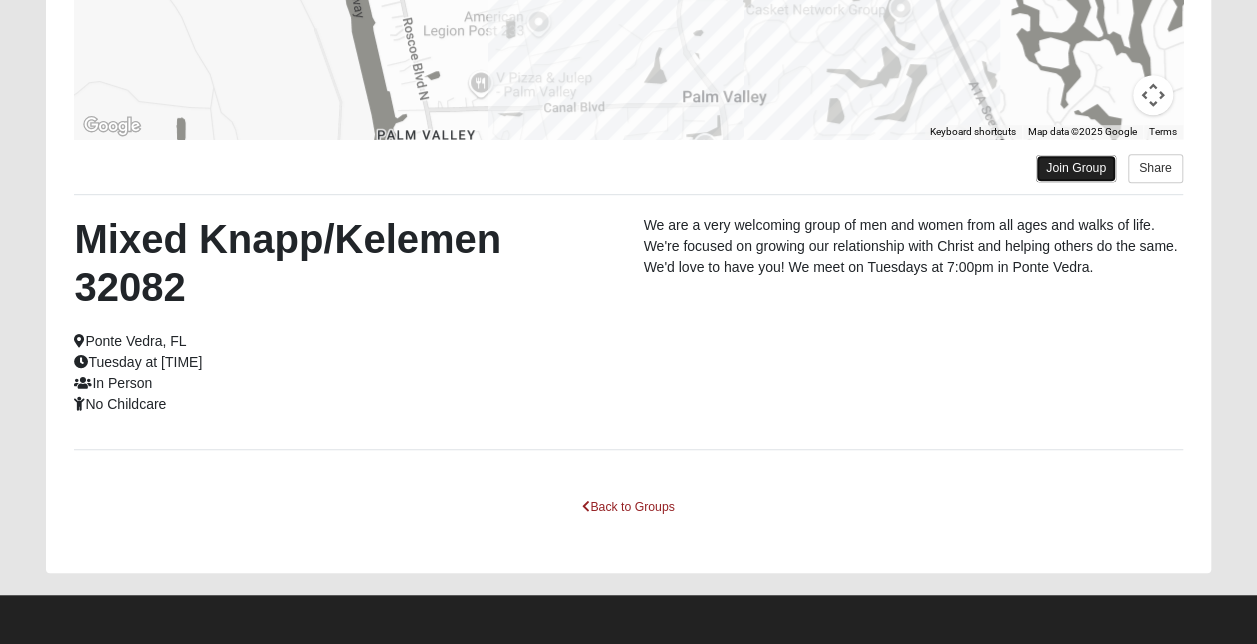 click on "Join Group" at bounding box center (1076, 168) 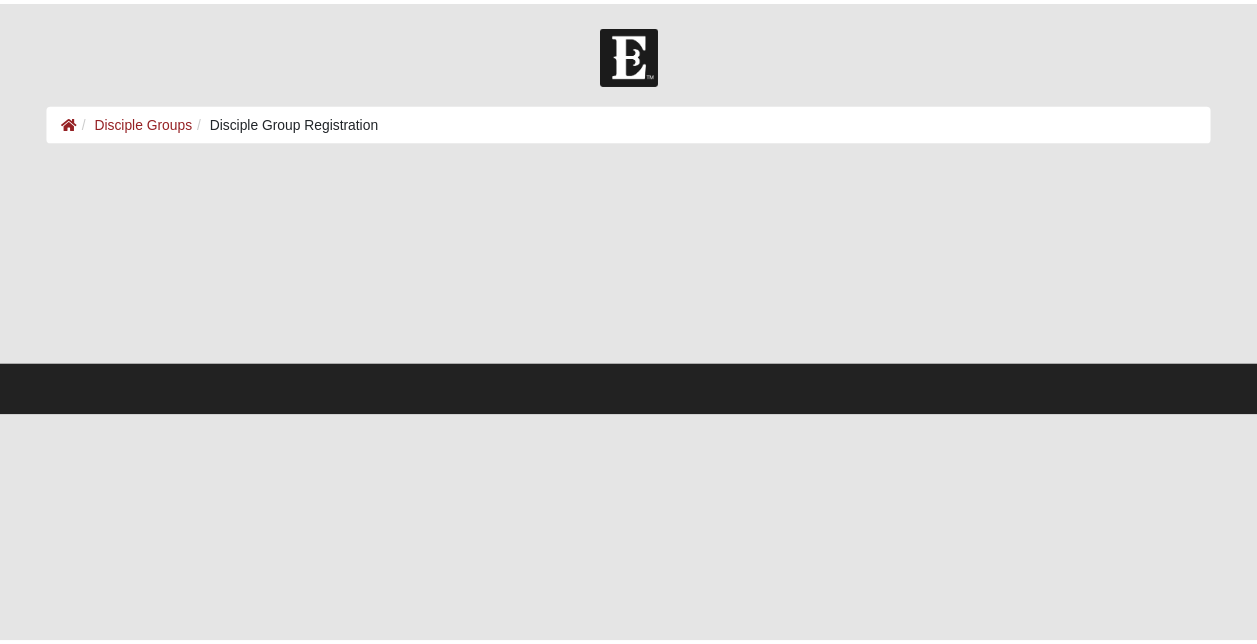 scroll, scrollTop: 0, scrollLeft: 0, axis: both 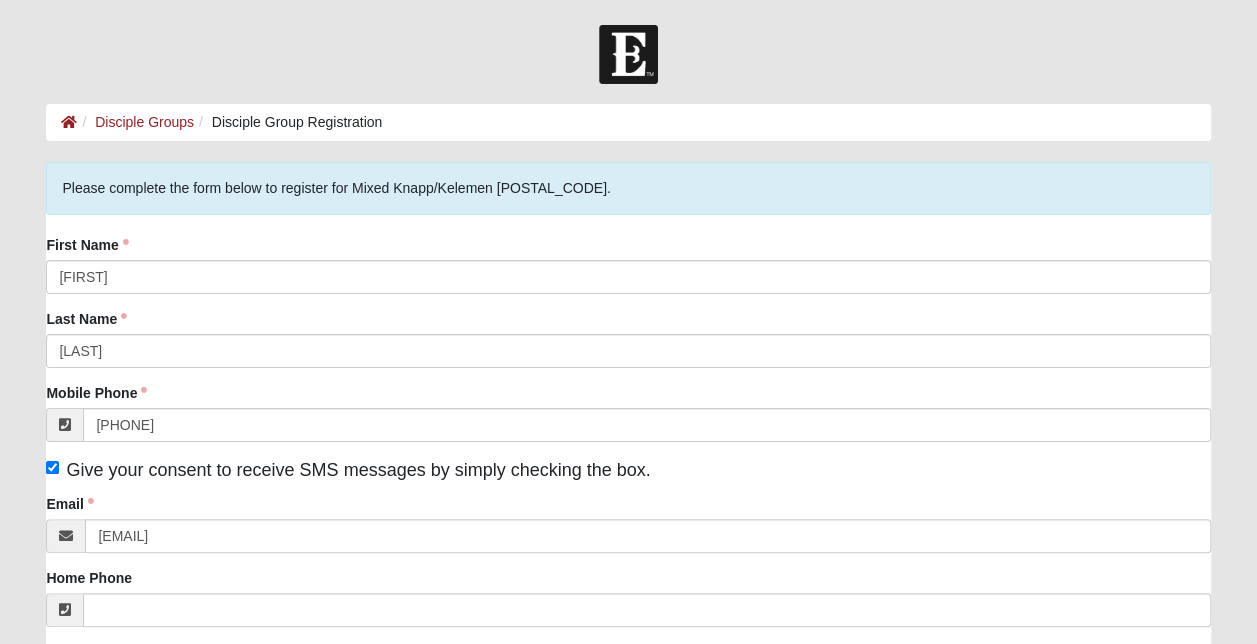 type on "[PHONE]" 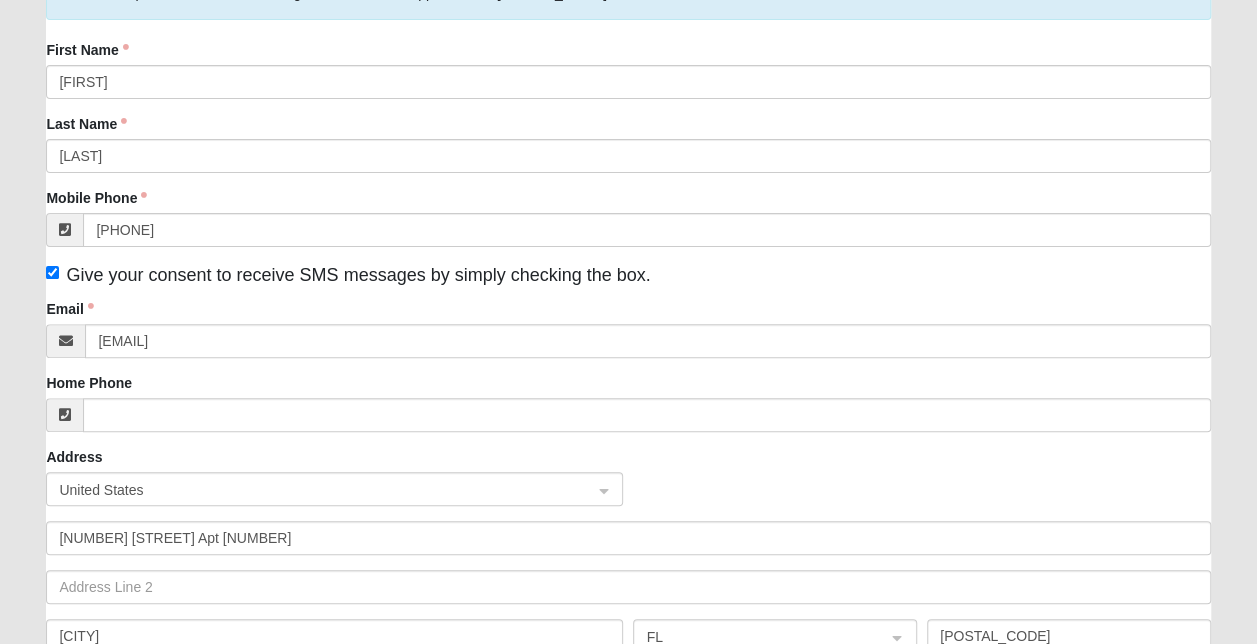 scroll, scrollTop: 0, scrollLeft: 0, axis: both 